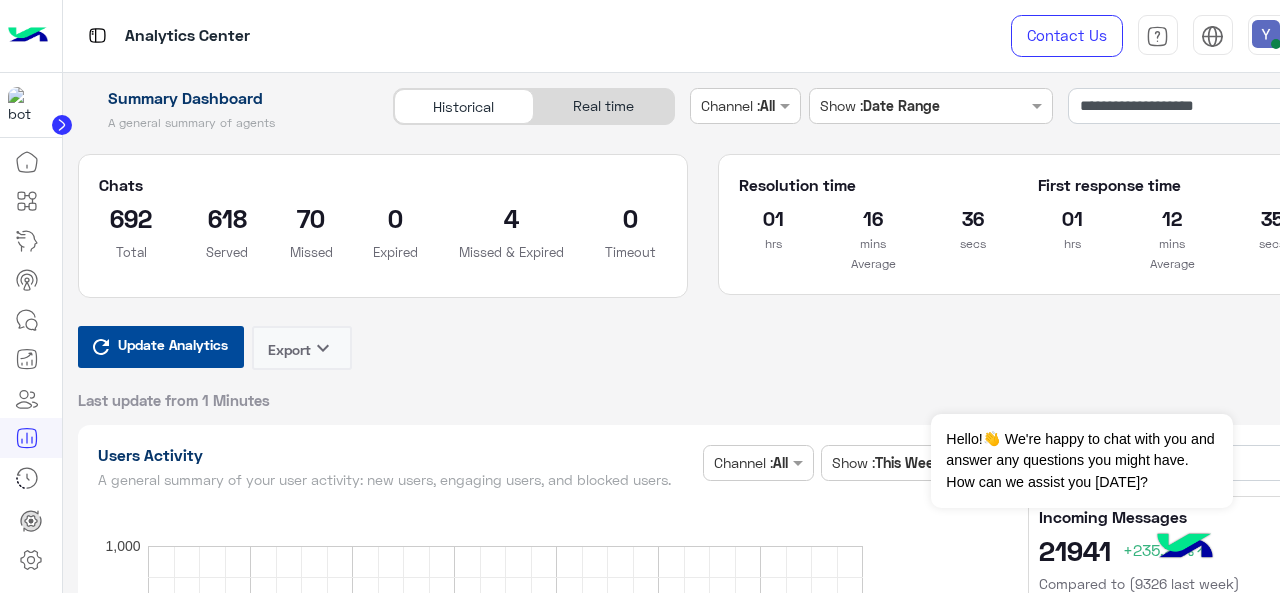 scroll, scrollTop: 0, scrollLeft: 0, axis: both 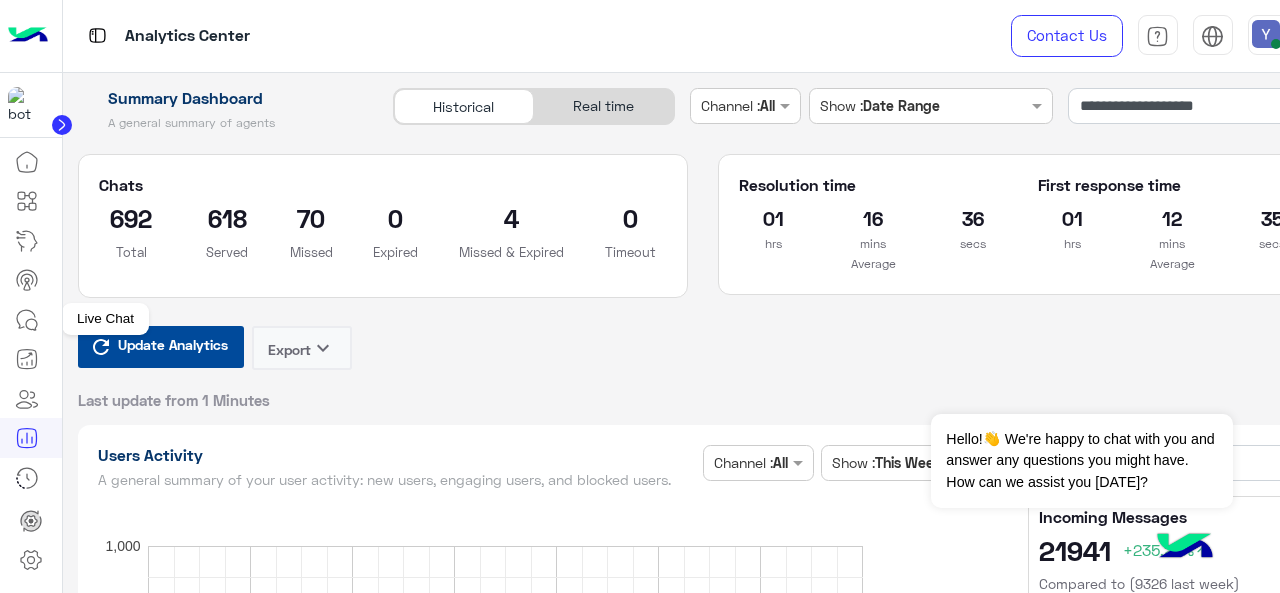 click 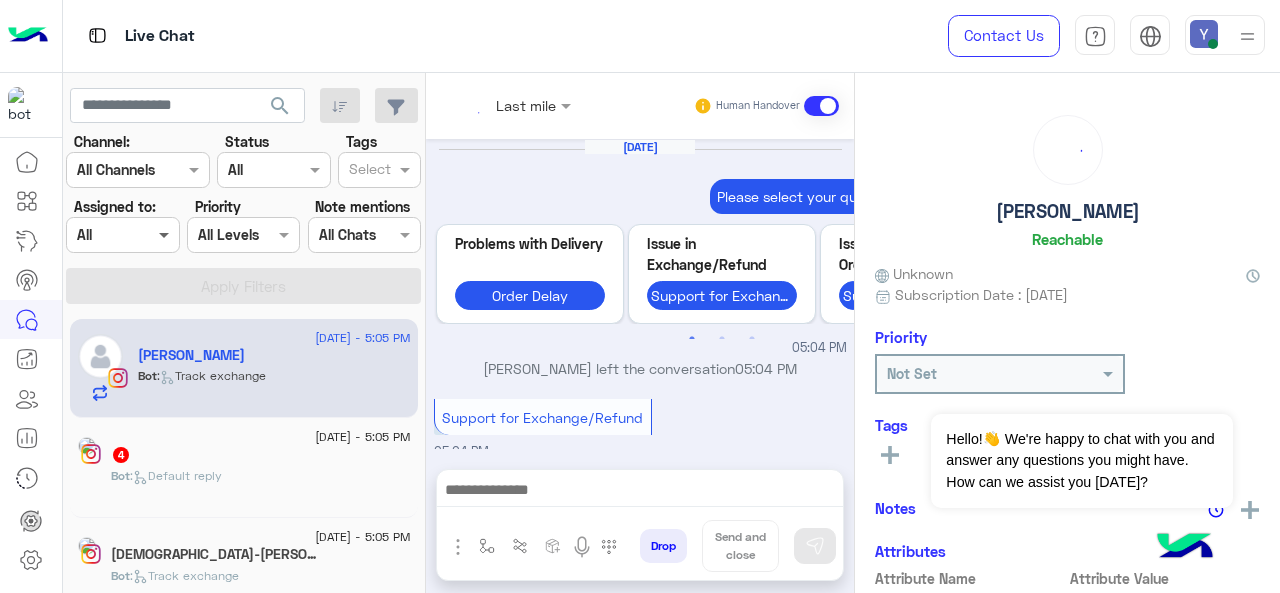 scroll, scrollTop: 754, scrollLeft: 0, axis: vertical 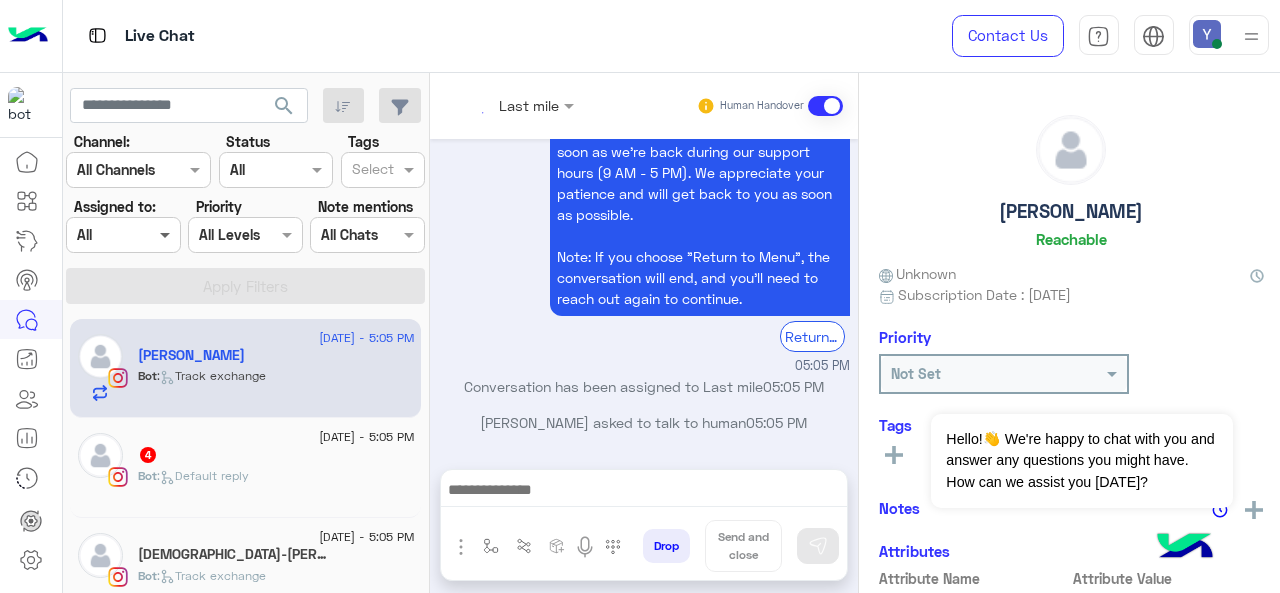 click at bounding box center (167, 234) 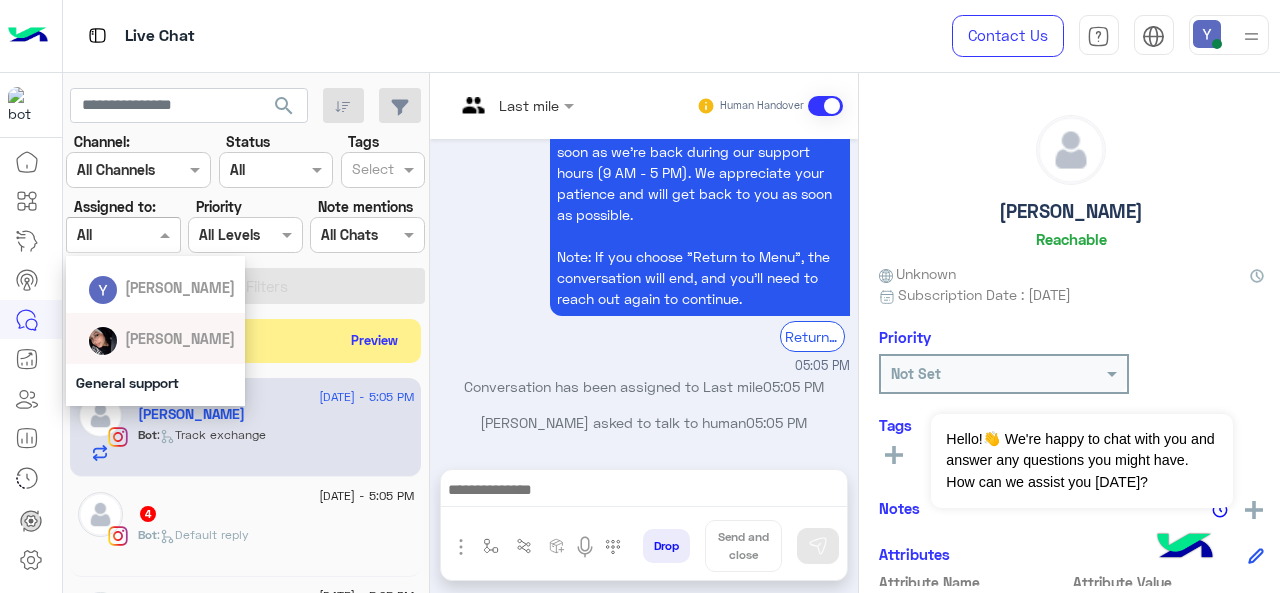 scroll, scrollTop: 170, scrollLeft: 0, axis: vertical 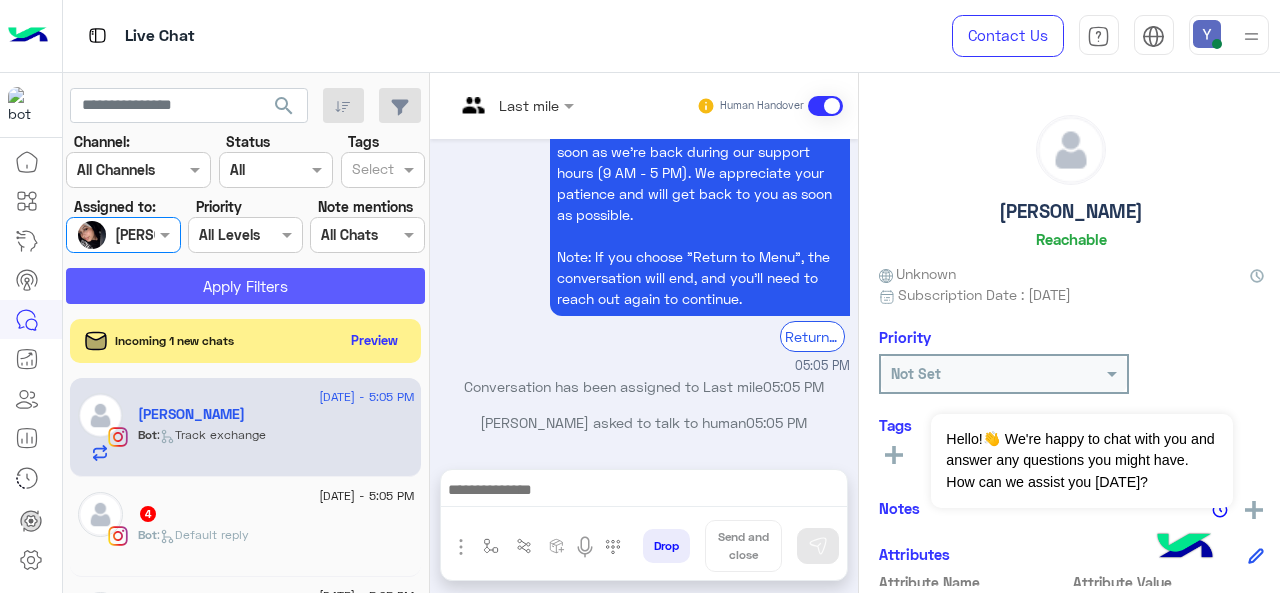 click on "Apply Filters" 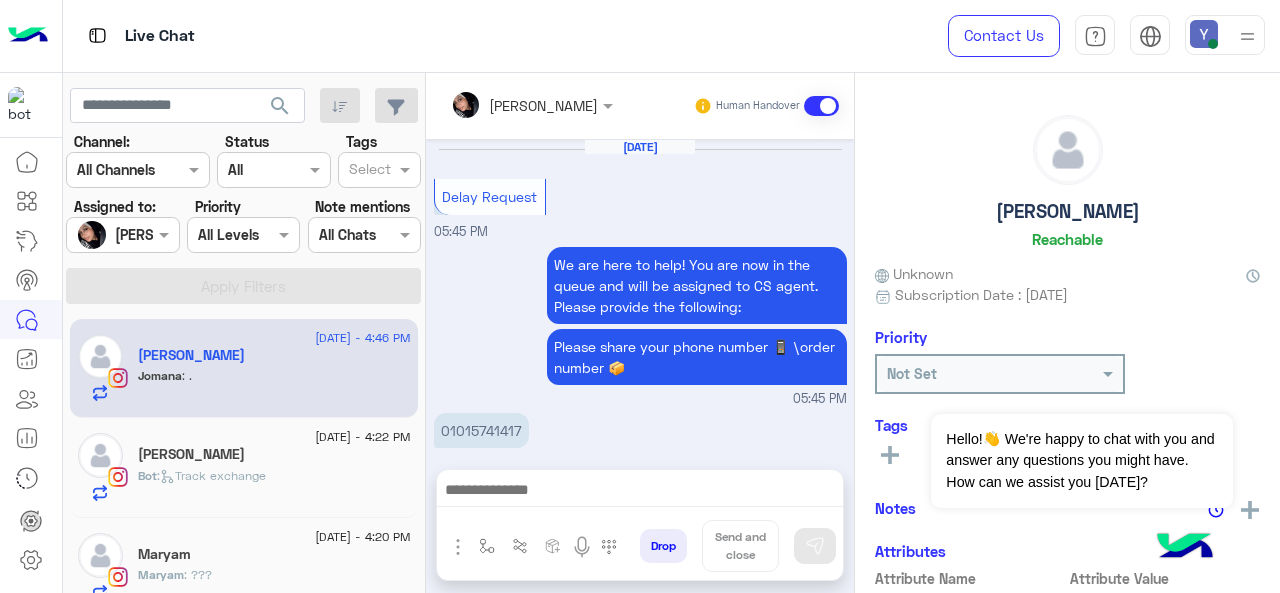 scroll, scrollTop: 674, scrollLeft: 0, axis: vertical 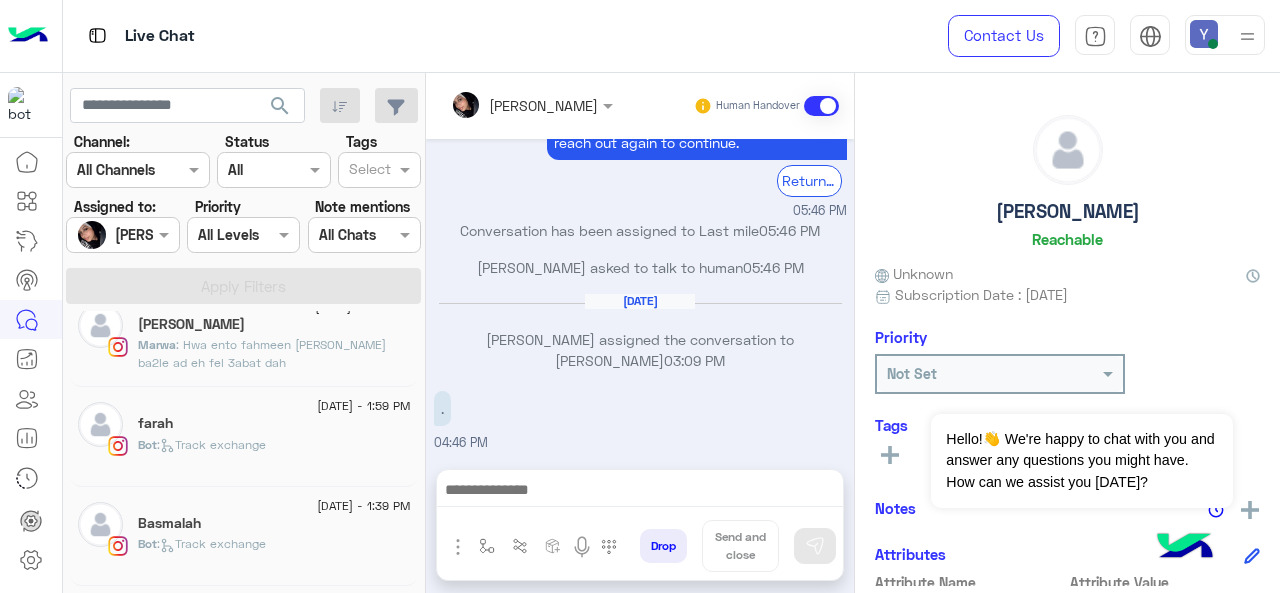 click on "Bot :   Track exchange" 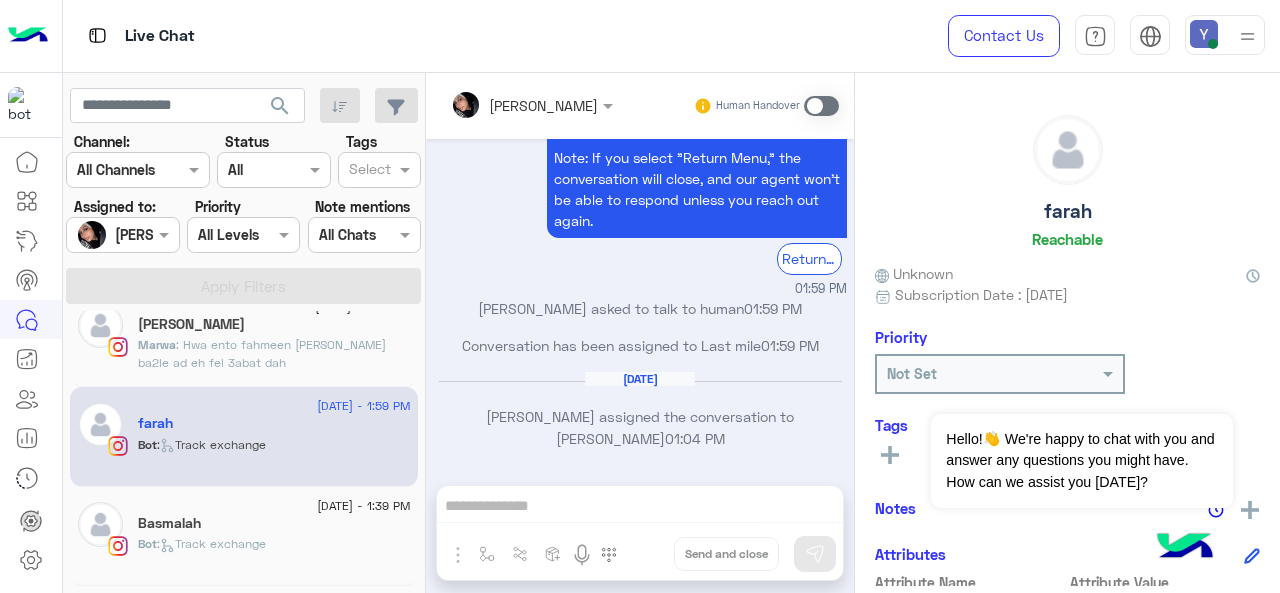 scroll, scrollTop: 774, scrollLeft: 0, axis: vertical 